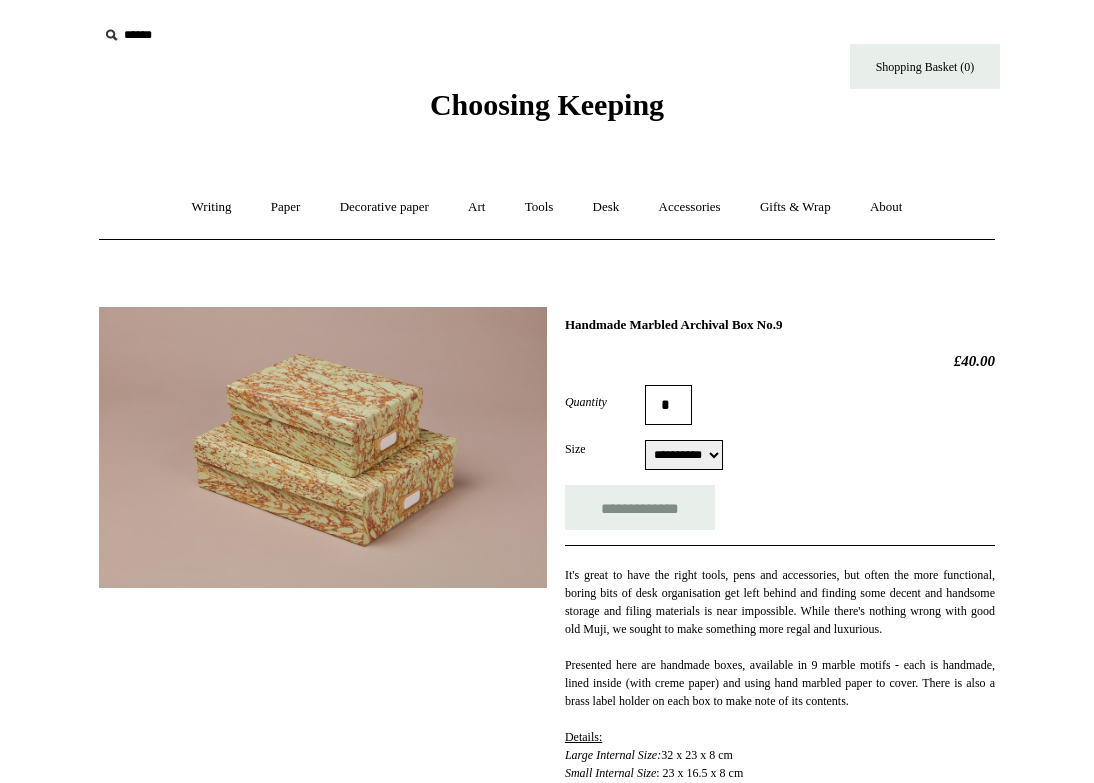 scroll, scrollTop: 0, scrollLeft: 0, axis: both 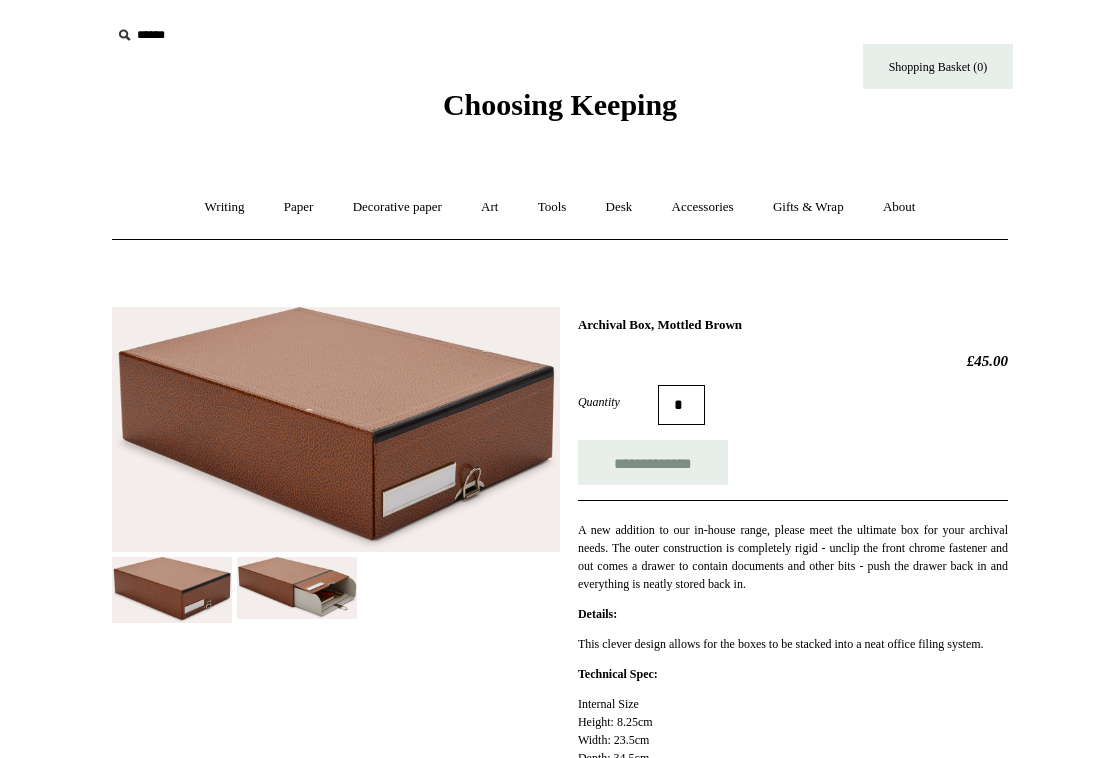 drag, startPoint x: 580, startPoint y: 325, endPoint x: 782, endPoint y: 326, distance: 202.00247 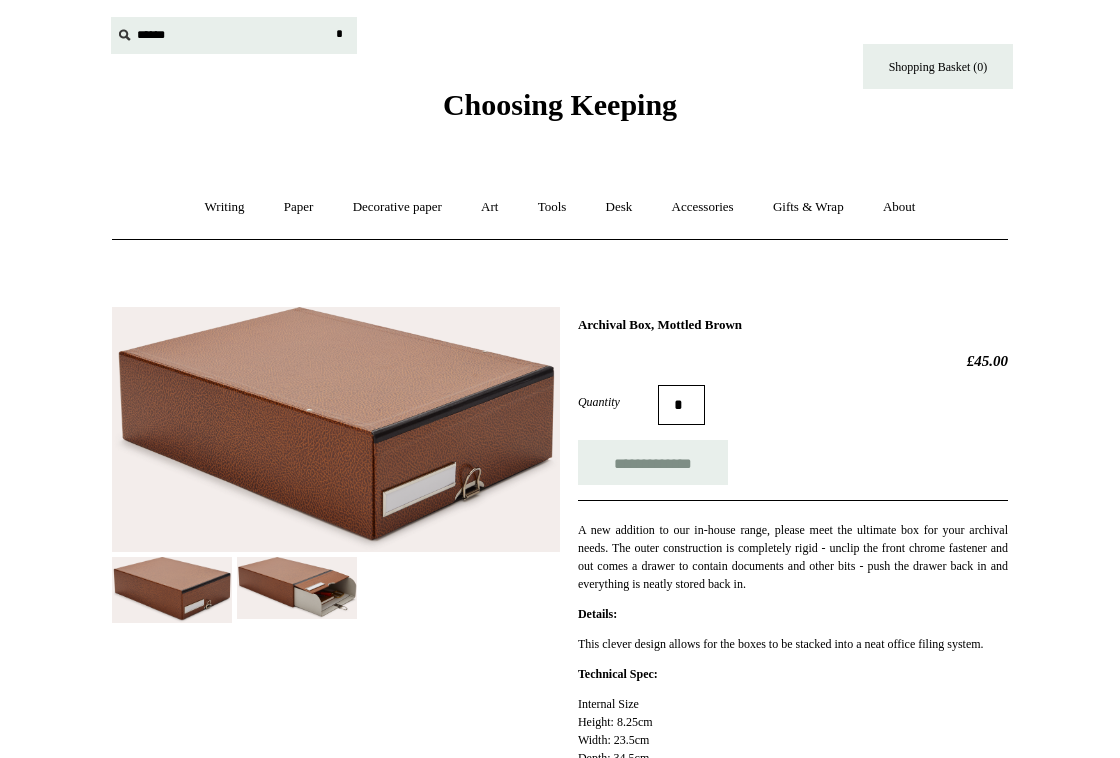 click at bounding box center [234, 35] 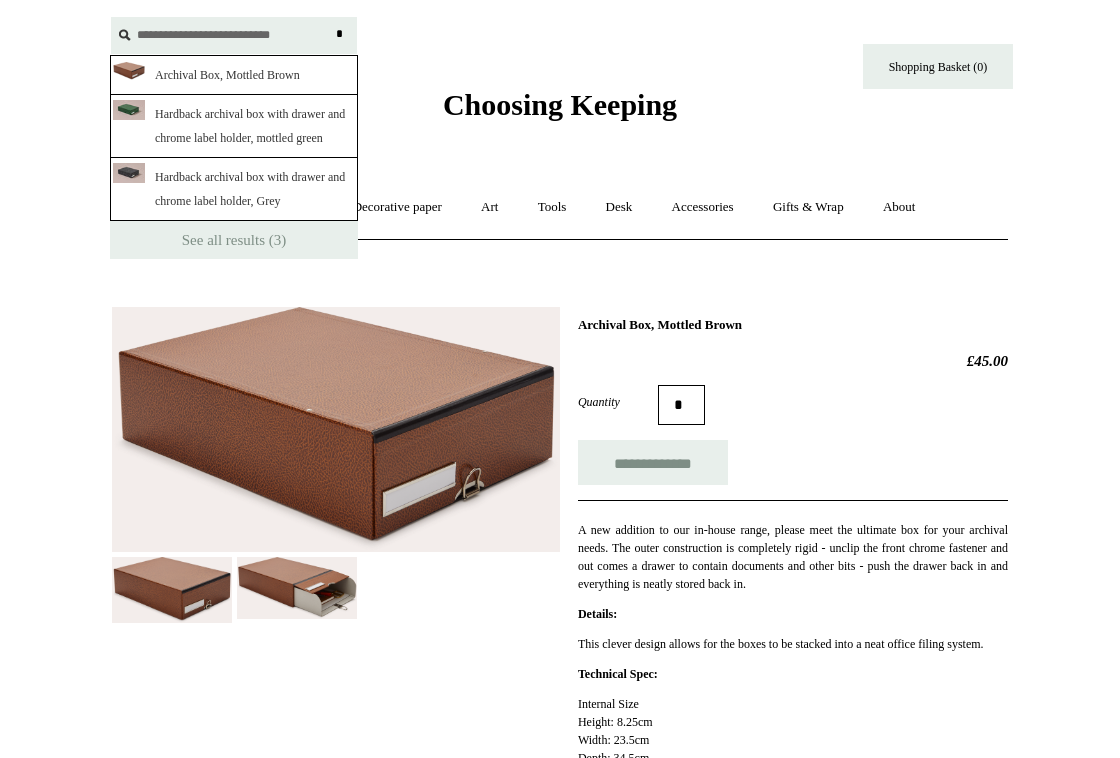 drag, startPoint x: 296, startPoint y: 37, endPoint x: 212, endPoint y: 37, distance: 84 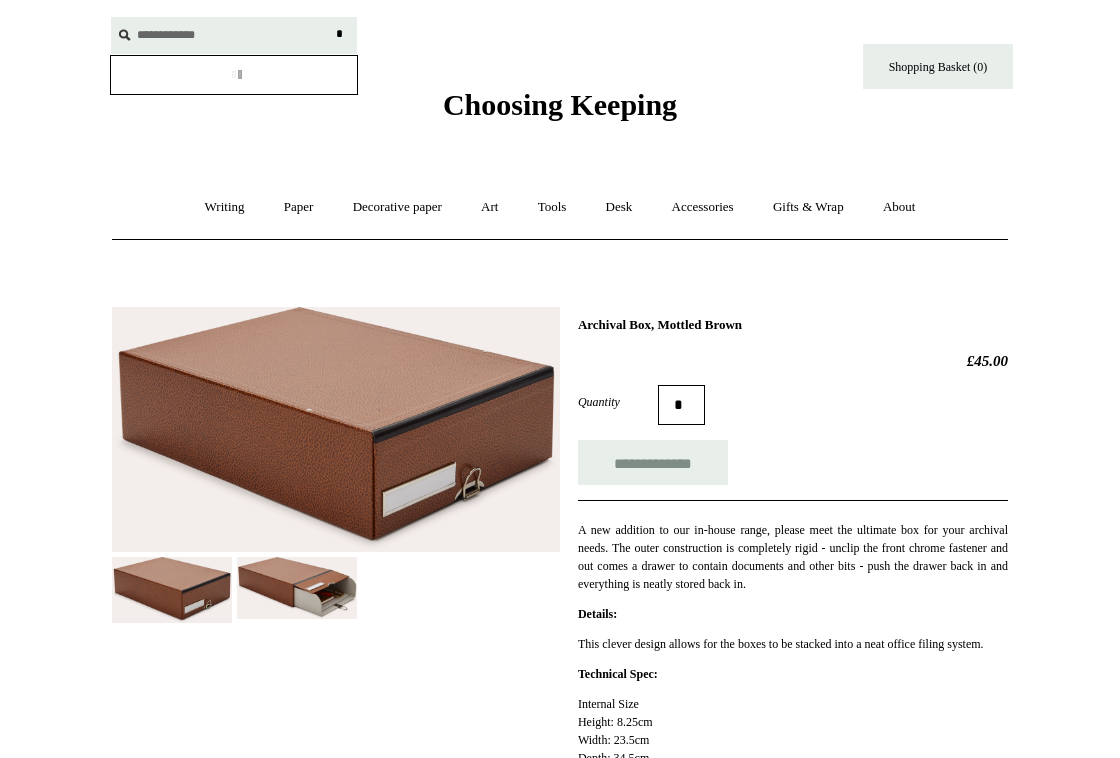 type on "**********" 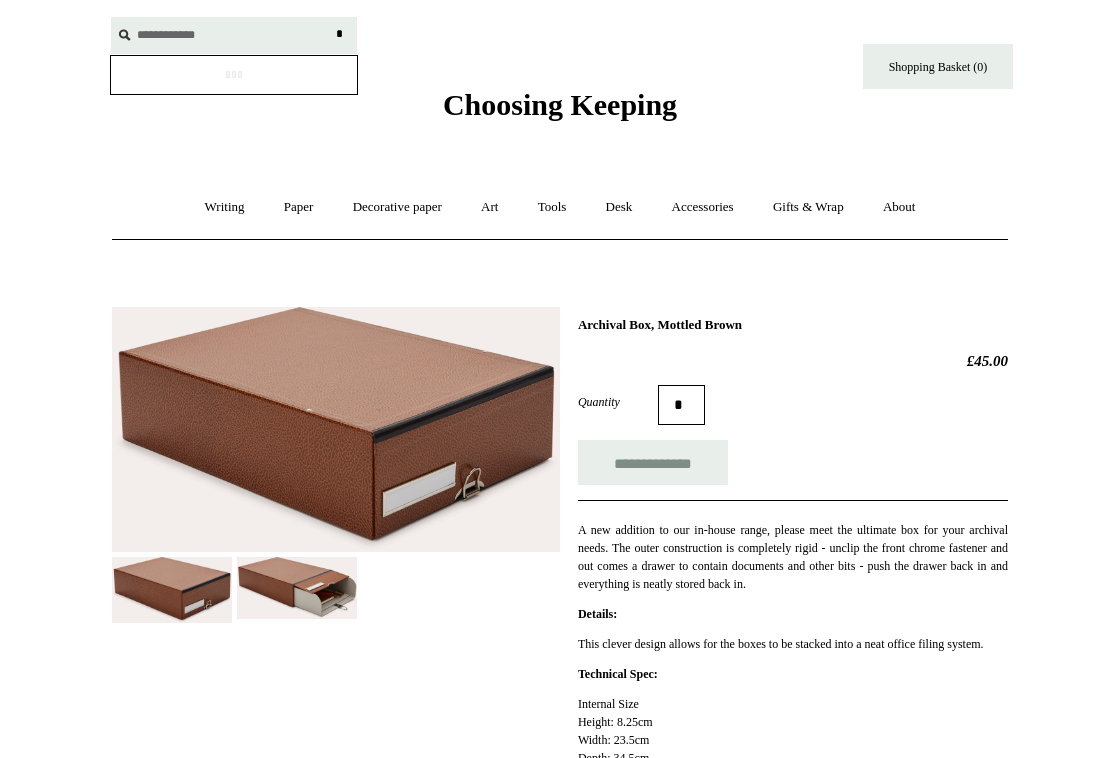 click on "*" at bounding box center [339, 34] 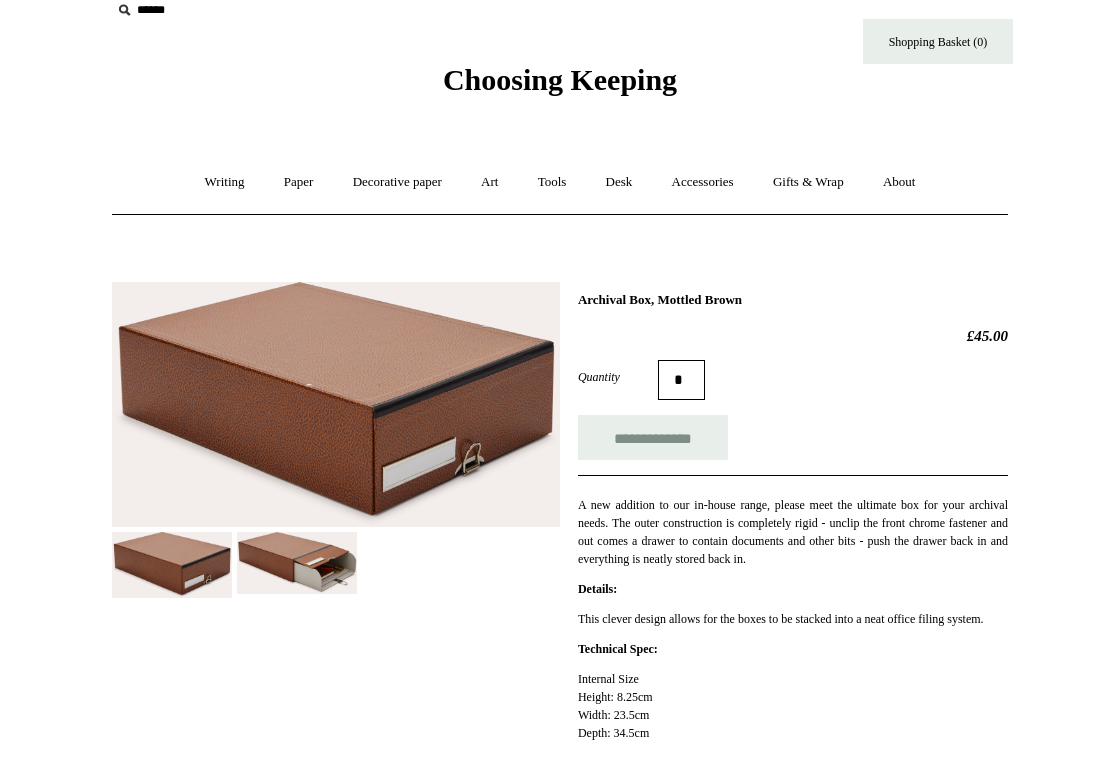 scroll, scrollTop: 0, scrollLeft: 0, axis: both 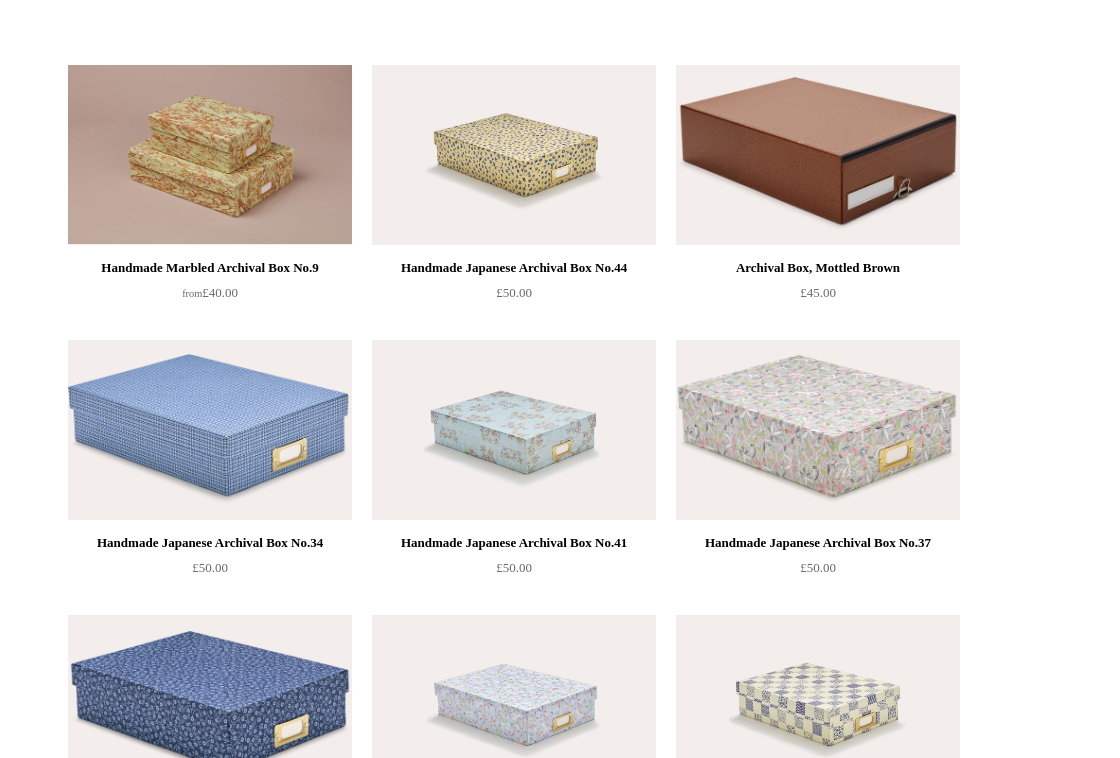 click at bounding box center (514, 155) 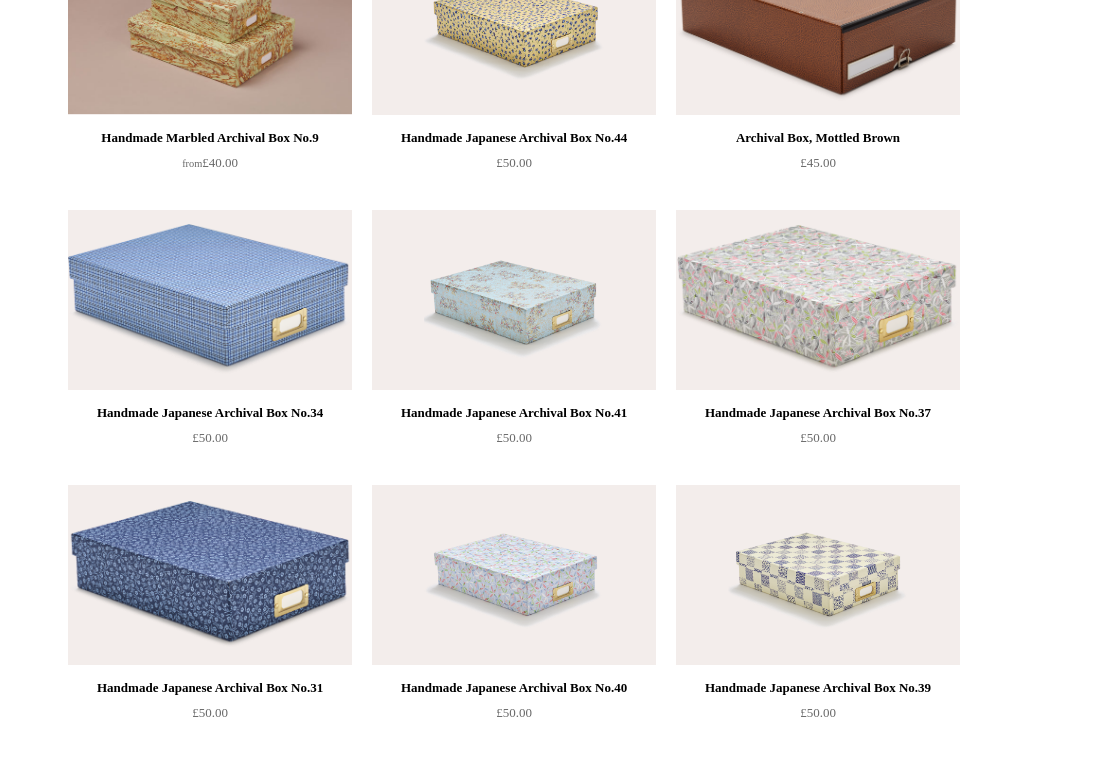 scroll, scrollTop: 507, scrollLeft: 0, axis: vertical 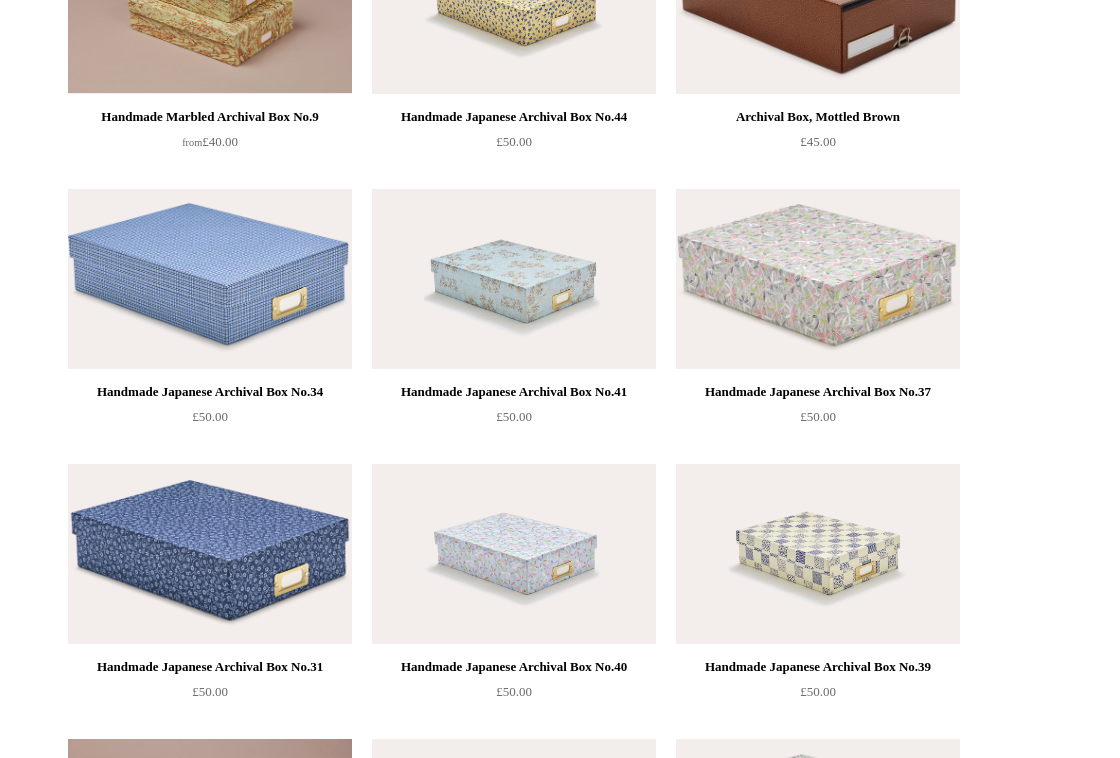 click at bounding box center (514, 279) 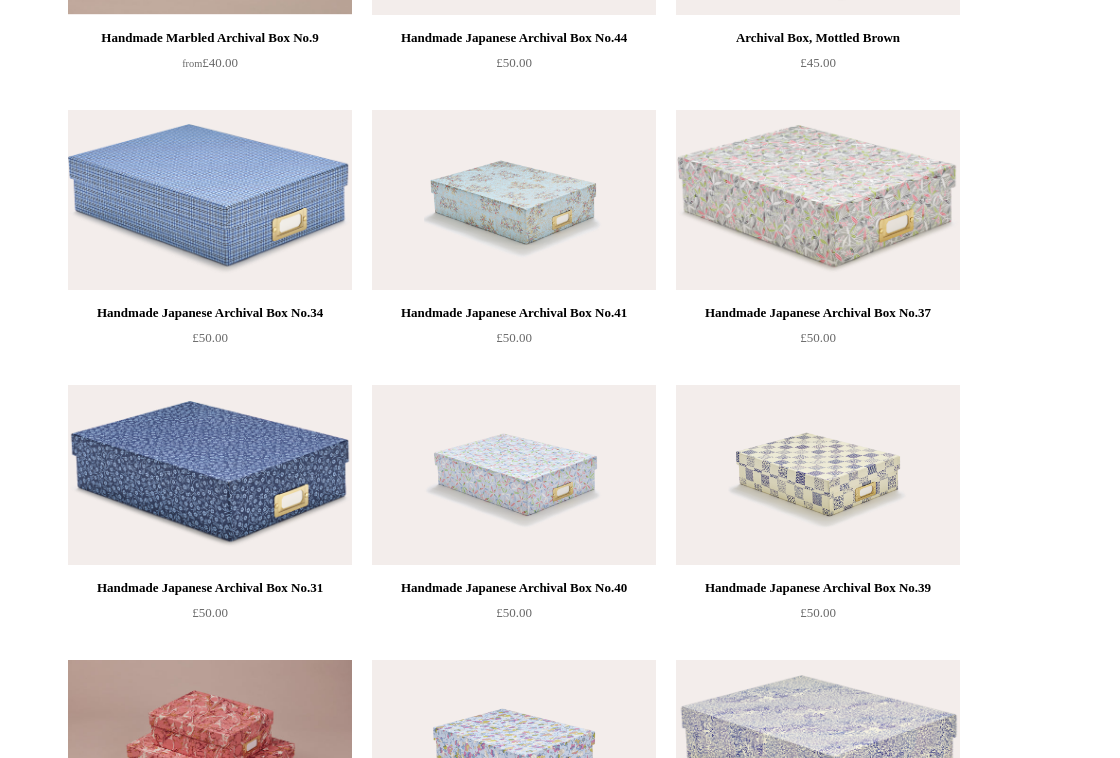 scroll, scrollTop: 601, scrollLeft: 0, axis: vertical 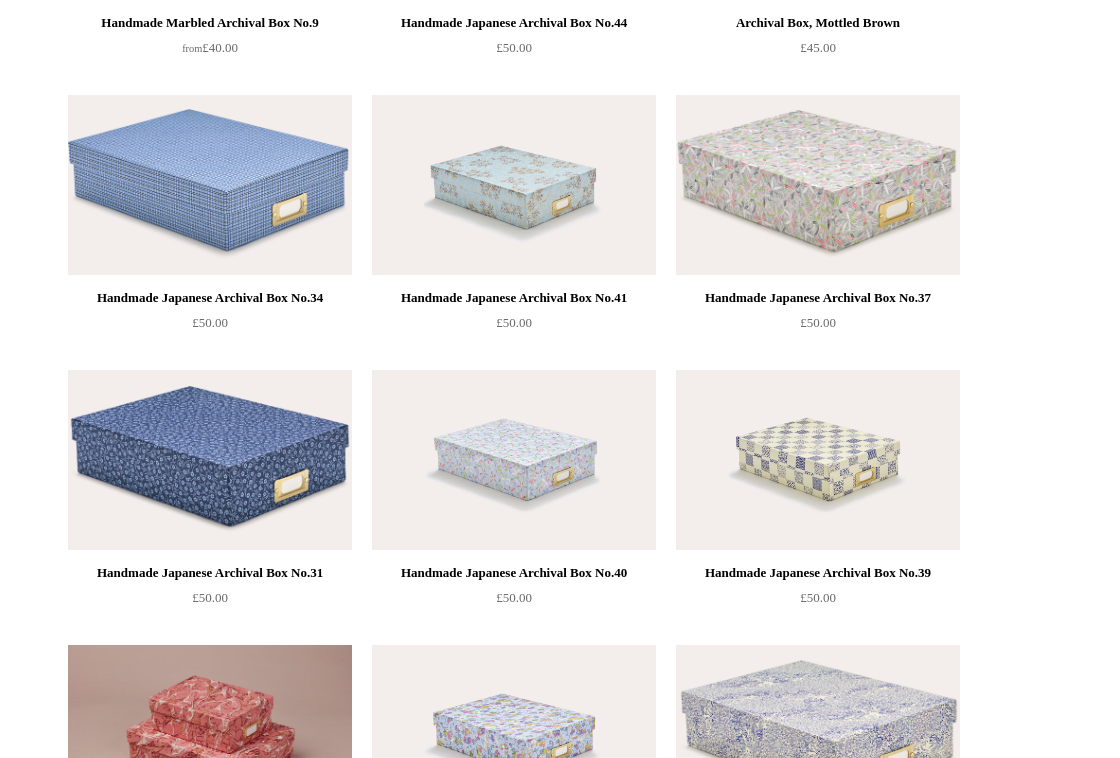 click at bounding box center (210, 185) 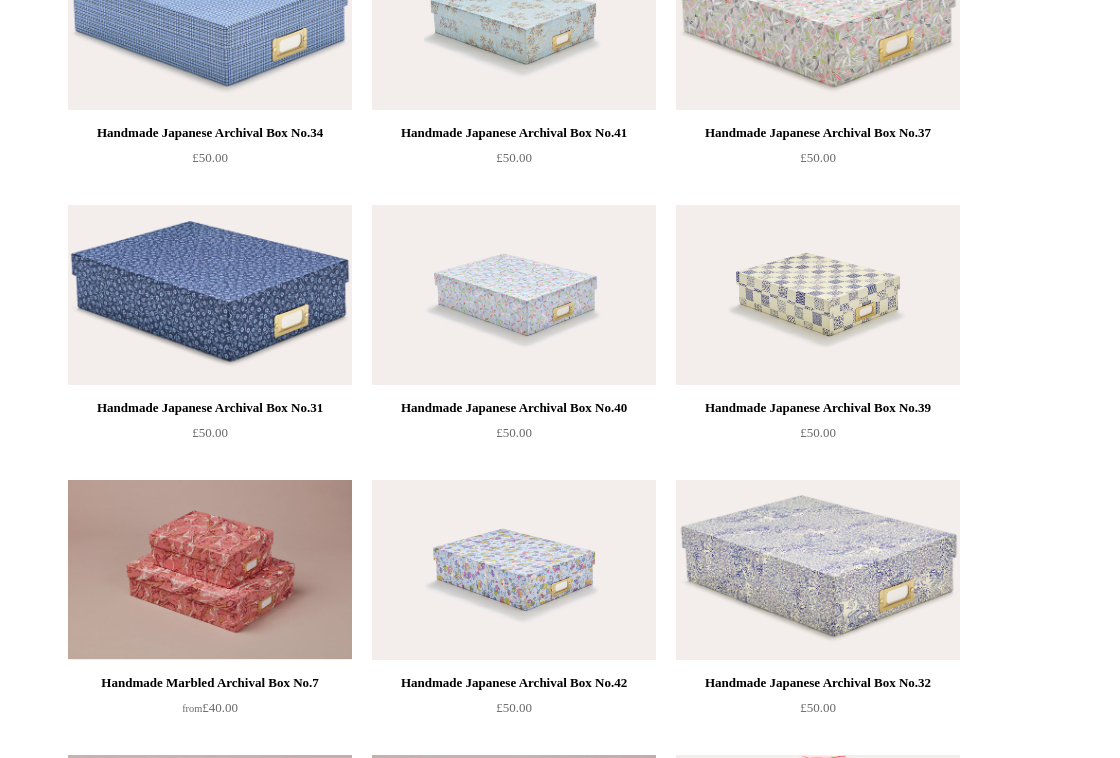 scroll, scrollTop: 952, scrollLeft: 0, axis: vertical 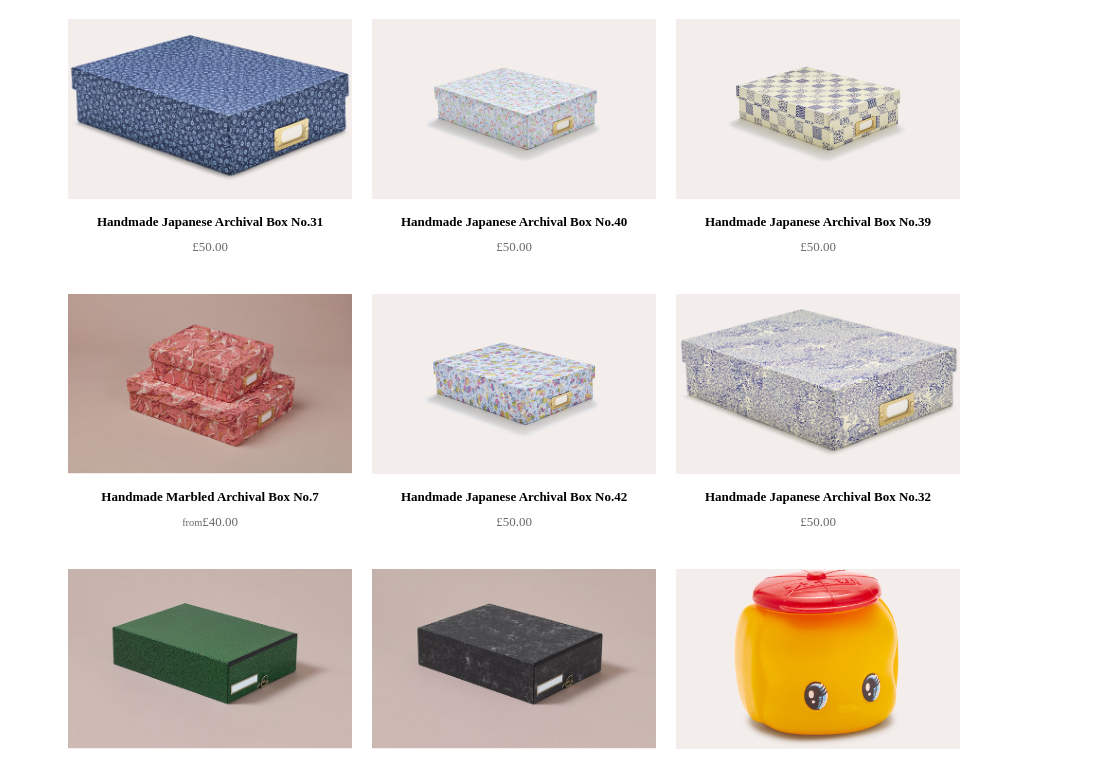 click at bounding box center (210, 109) 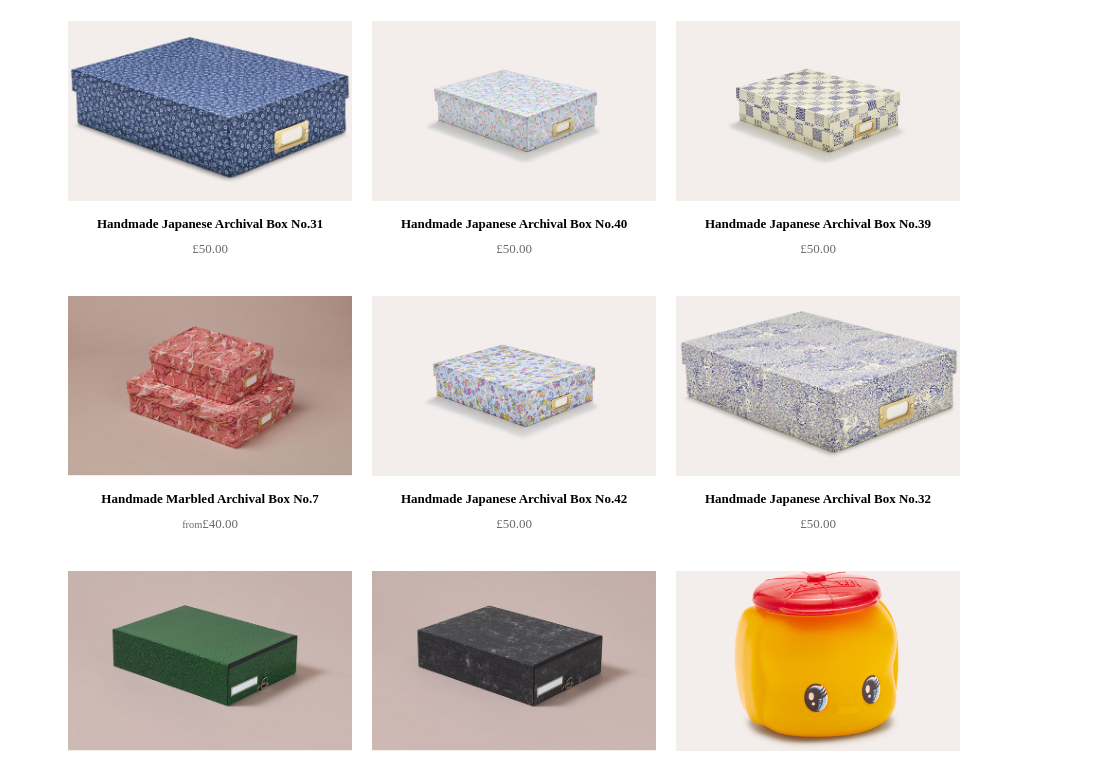 scroll, scrollTop: 1112, scrollLeft: 0, axis: vertical 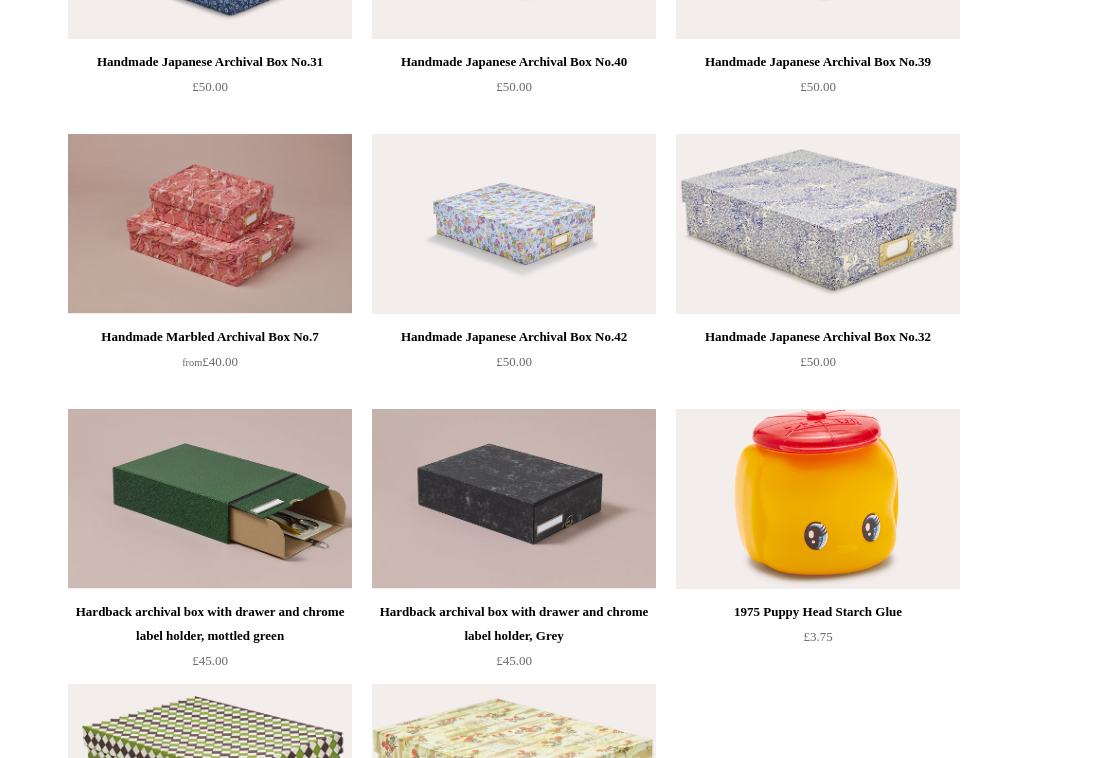 click at bounding box center (210, 499) 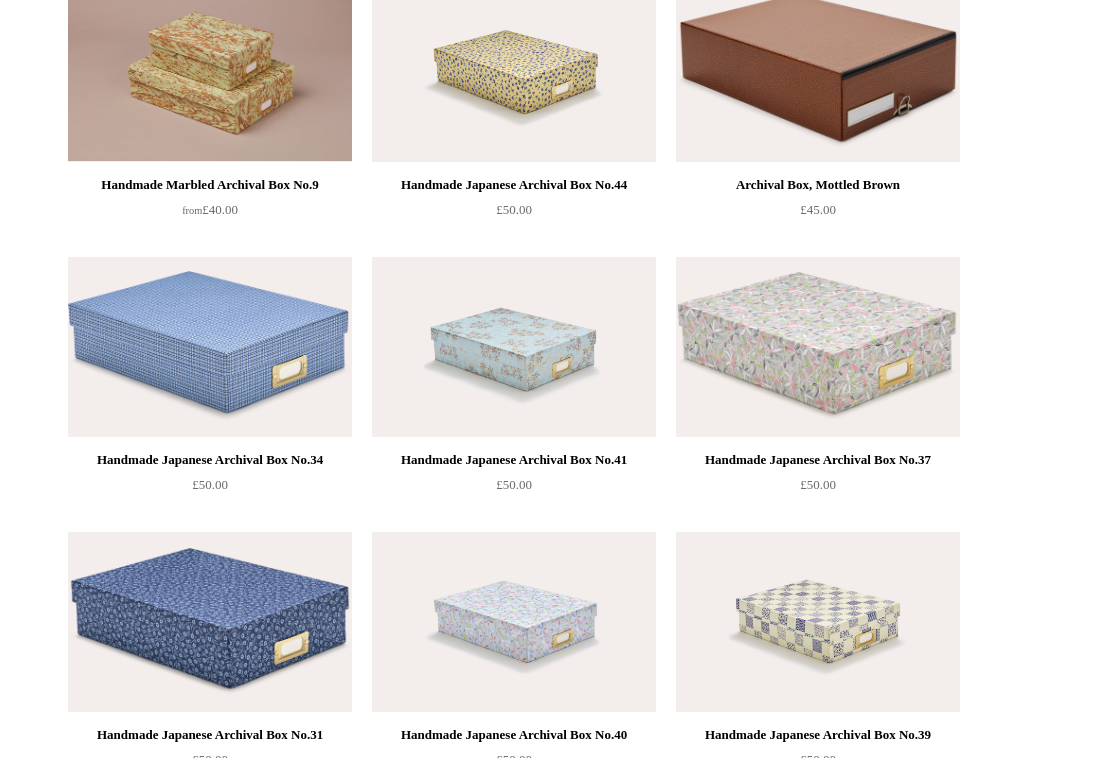 scroll, scrollTop: 616, scrollLeft: 0, axis: vertical 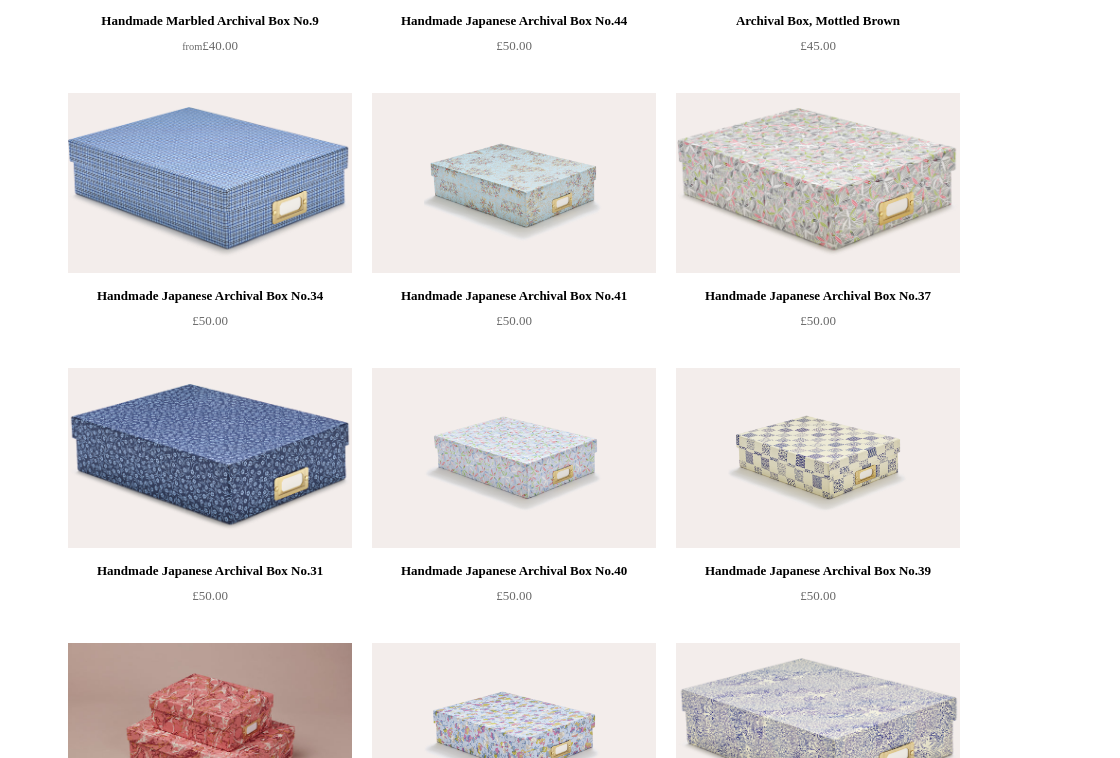 click at bounding box center [210, 458] 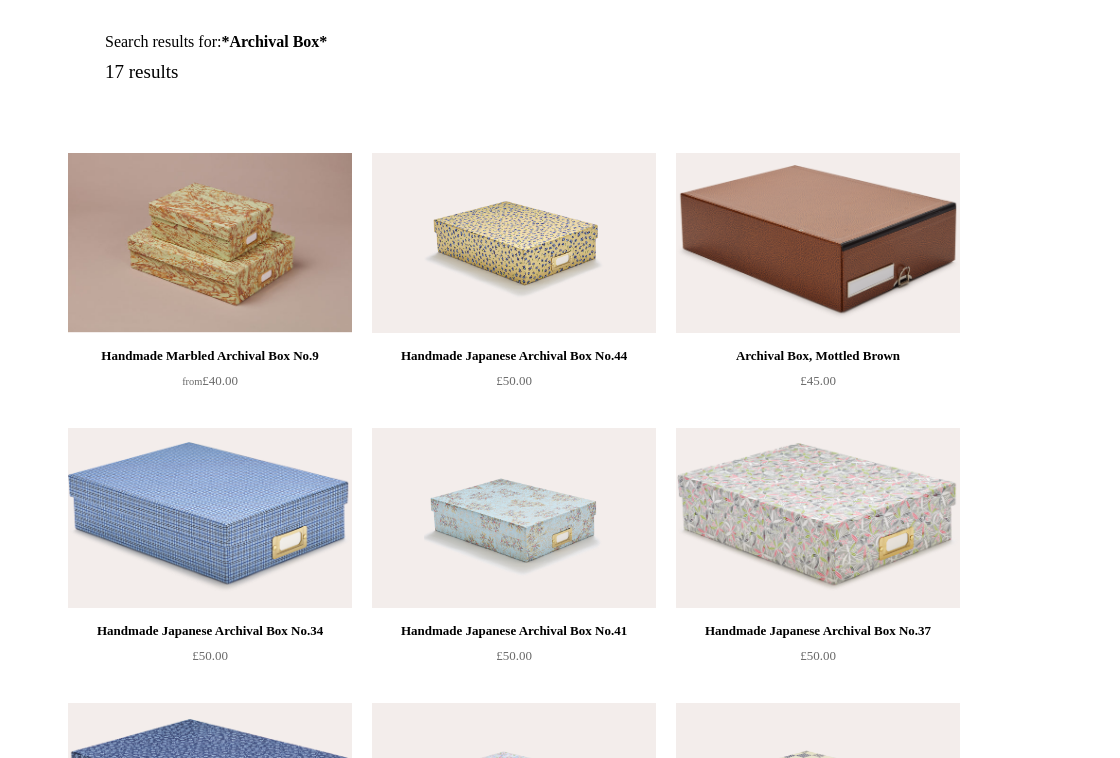 scroll, scrollTop: 255, scrollLeft: 0, axis: vertical 